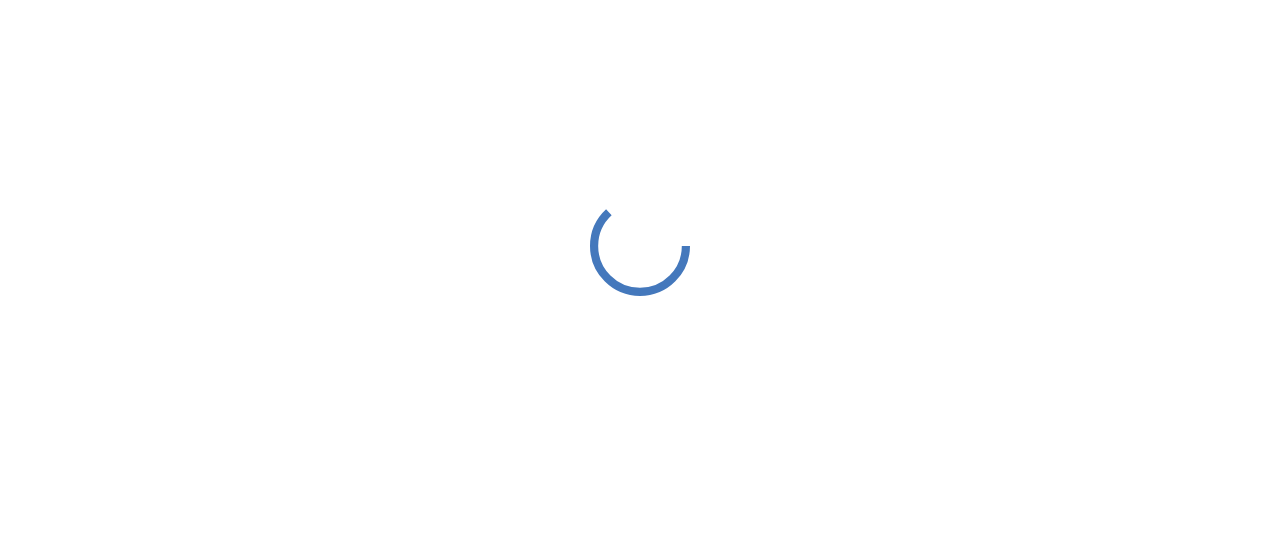 scroll, scrollTop: 0, scrollLeft: 0, axis: both 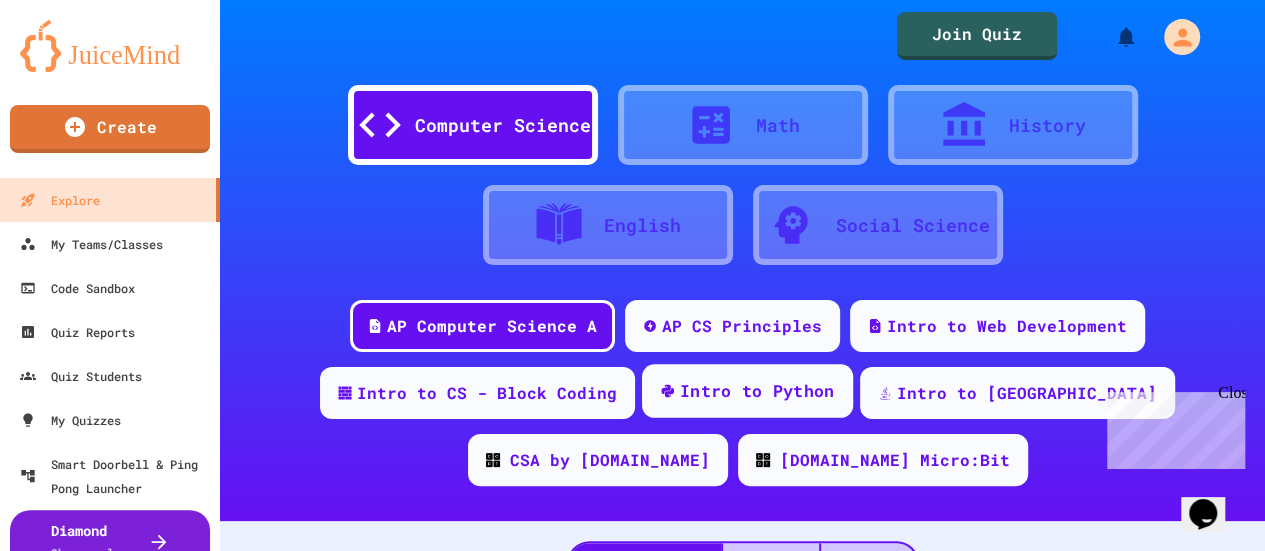 click on "Intro to Python" at bounding box center [757, 391] 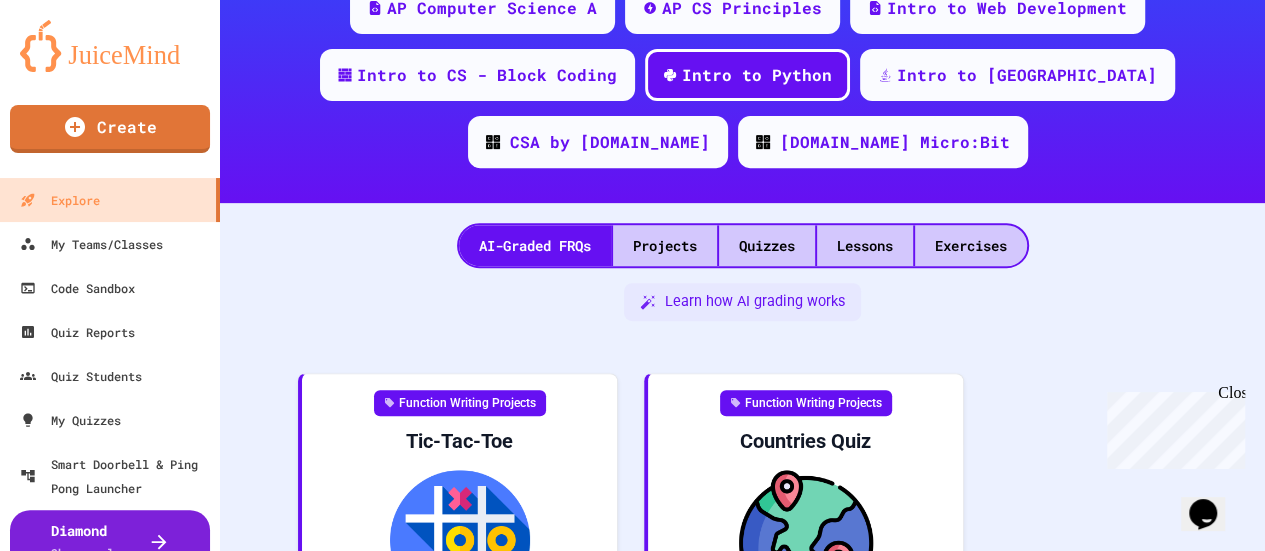 scroll, scrollTop: 350, scrollLeft: 0, axis: vertical 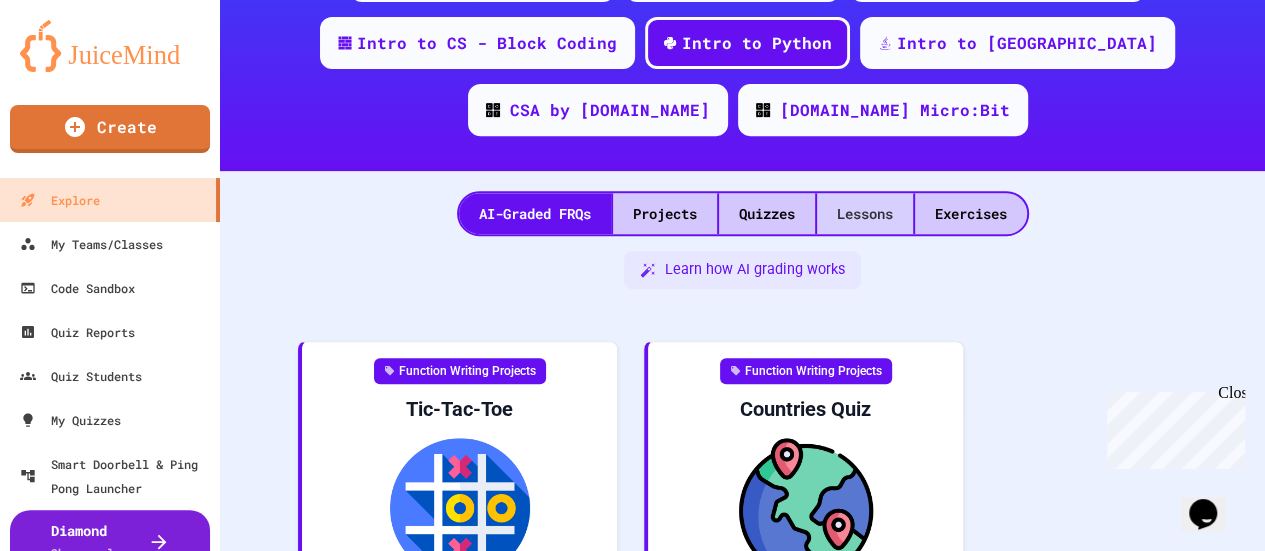 click on "Lessons" at bounding box center [865, 213] 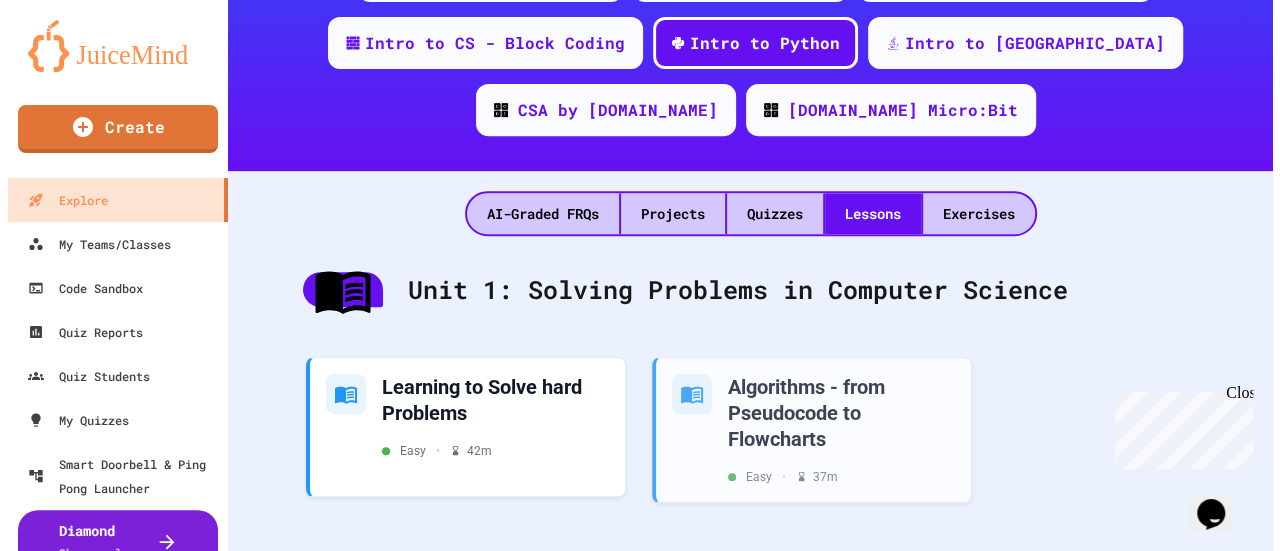 scroll, scrollTop: 450, scrollLeft: 0, axis: vertical 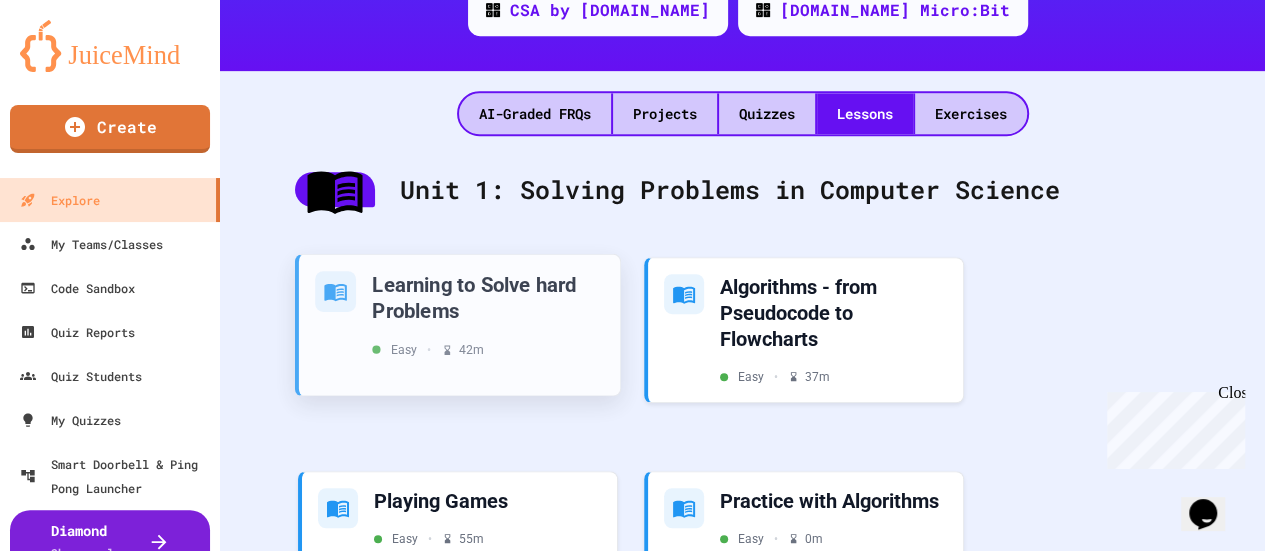 click on "Learning to Solve hard Problems" at bounding box center (488, 296) 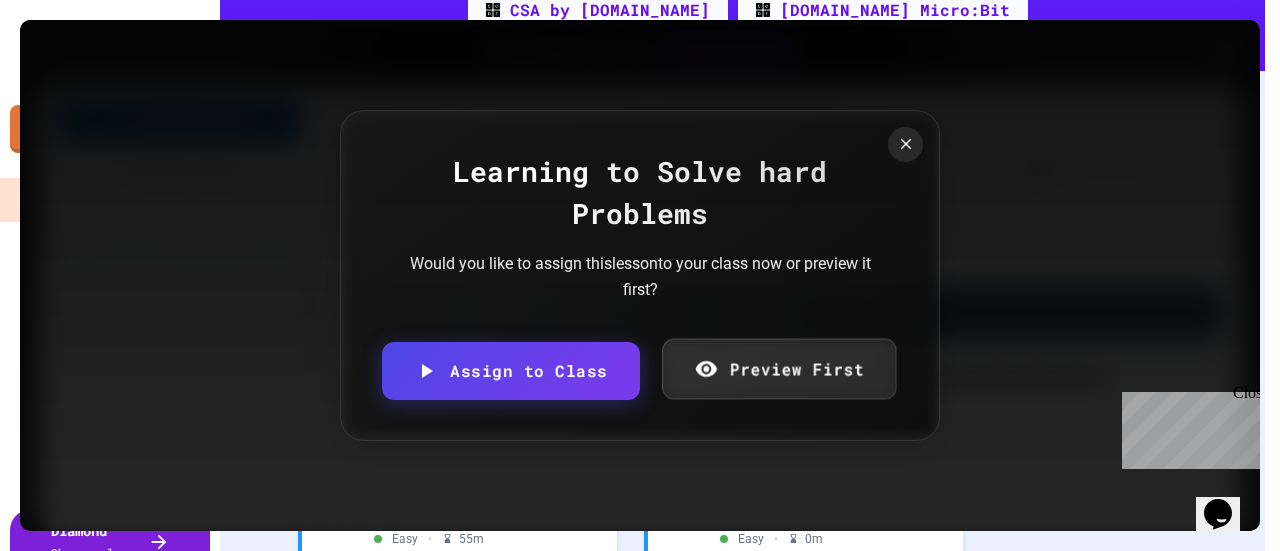 click on "Preview First" at bounding box center [779, 369] 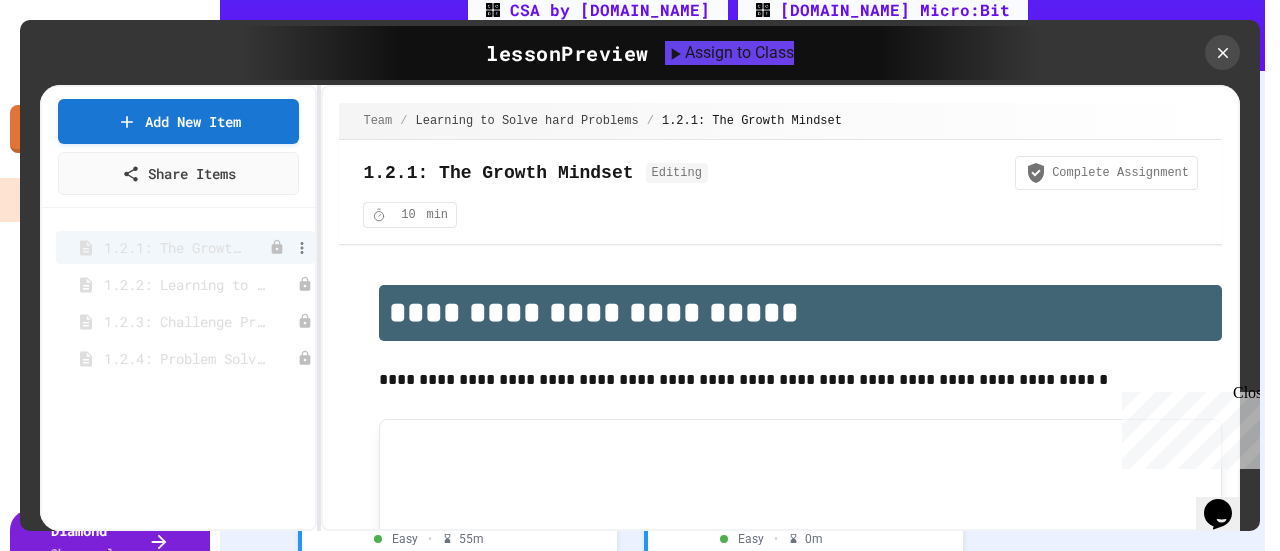 click on "1.2.1: The Growth Mindset" at bounding box center (175, 247) 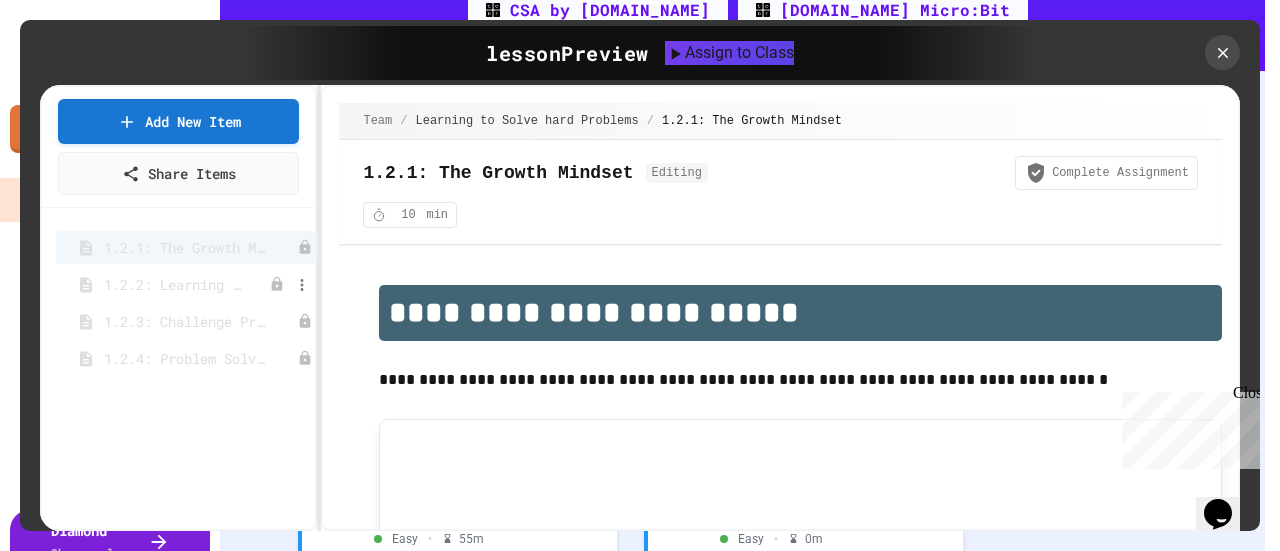 click on "1.2.2: Learning to Solve Hard Problems" at bounding box center (175, 284) 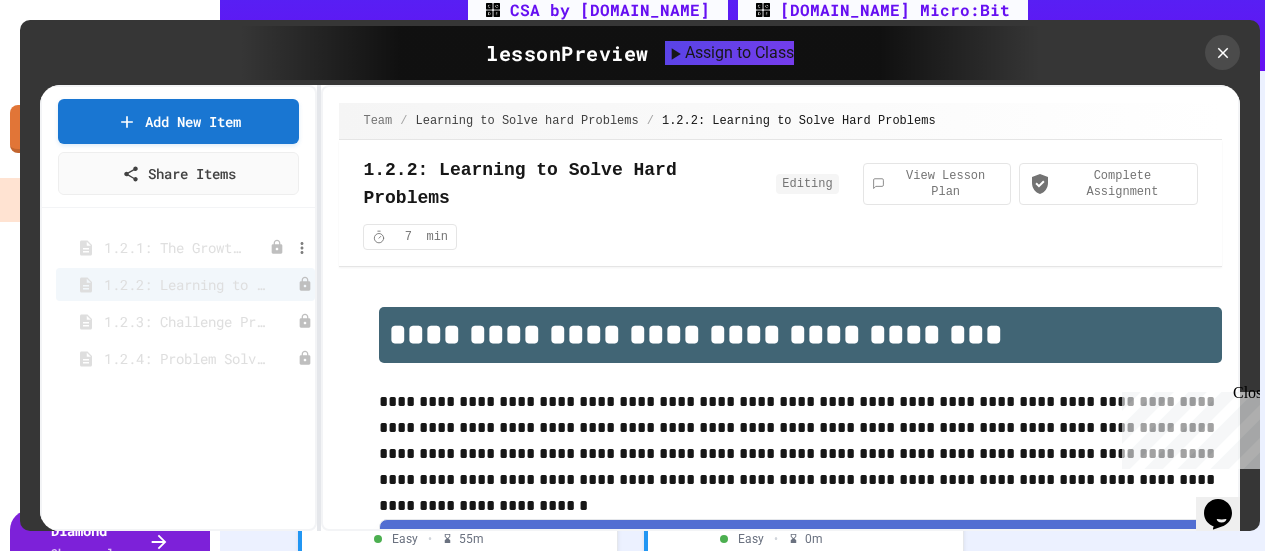click on "1.2.1: The Growth Mindset" at bounding box center (175, 247) 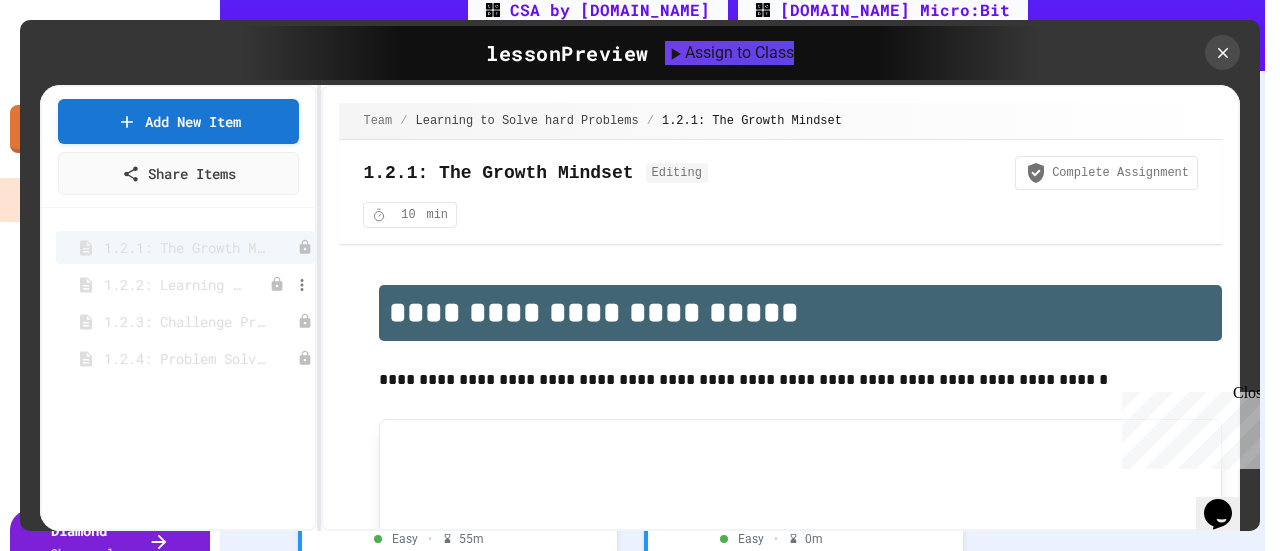 click on "1.2.2: Learning to Solve Hard Problems" at bounding box center [175, 284] 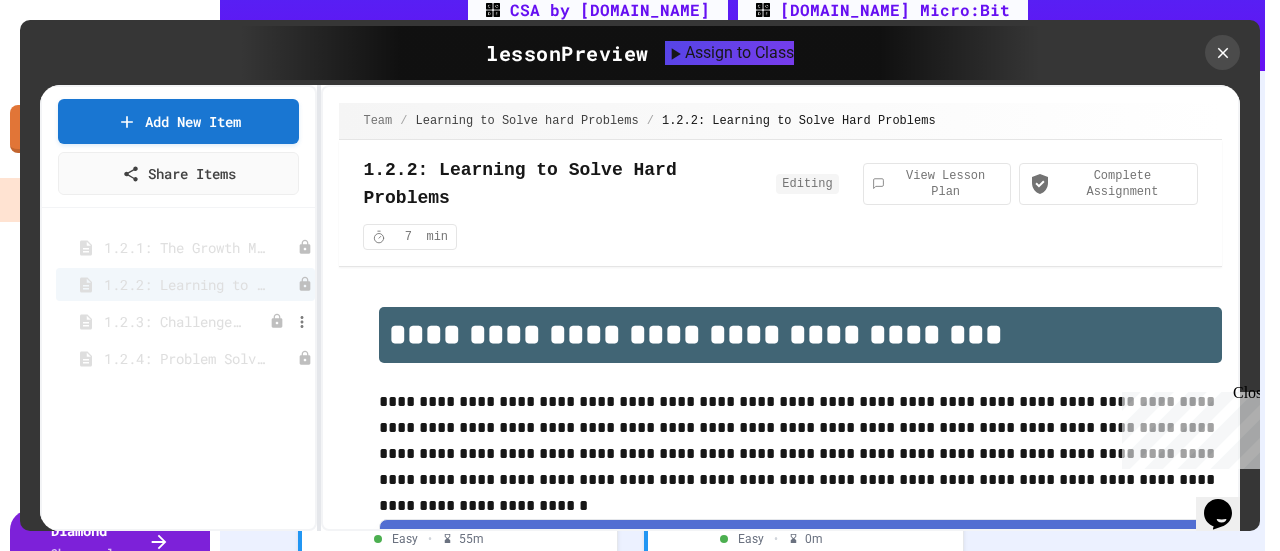 click on "1.2.3: Challenge Problem - The Bridge" at bounding box center [175, 321] 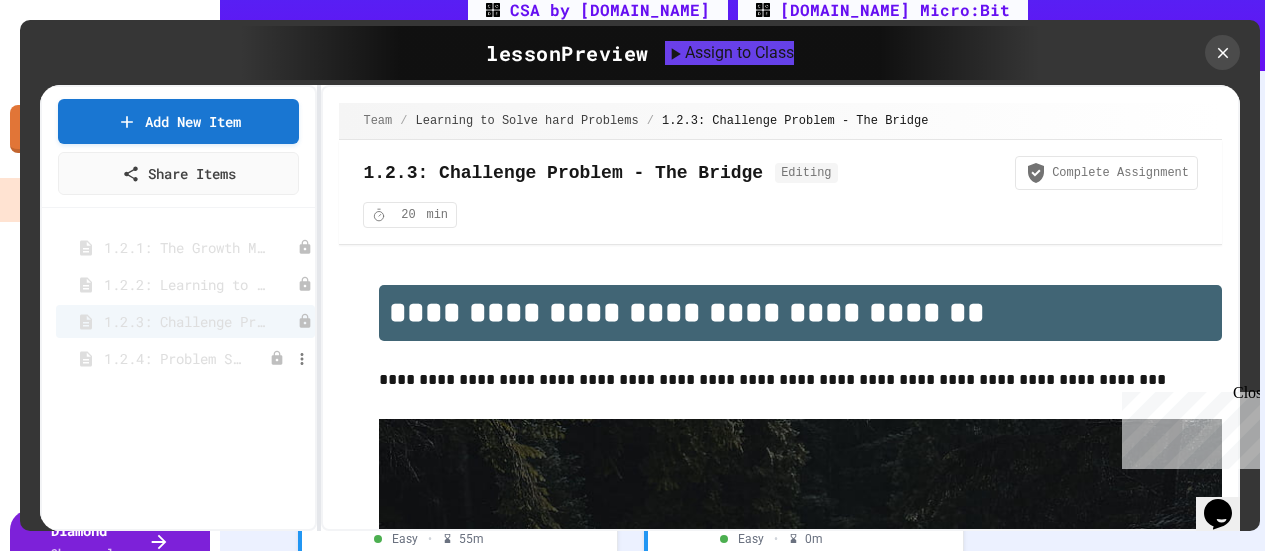 click on "1.2.4: Problem Solving Practice" at bounding box center [175, 358] 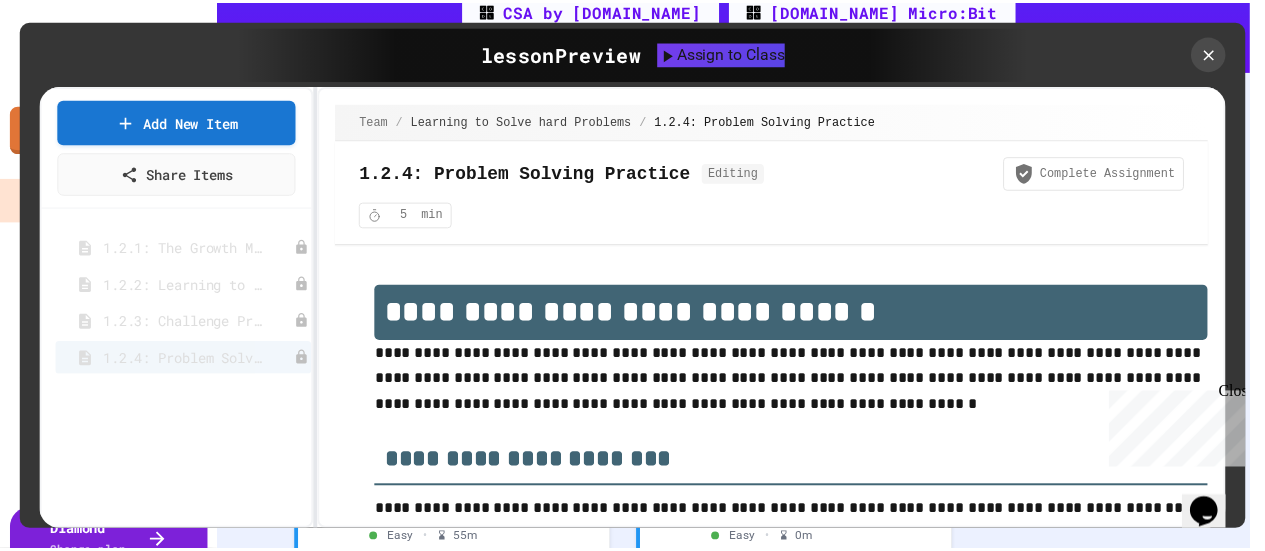 scroll, scrollTop: 0, scrollLeft: 0, axis: both 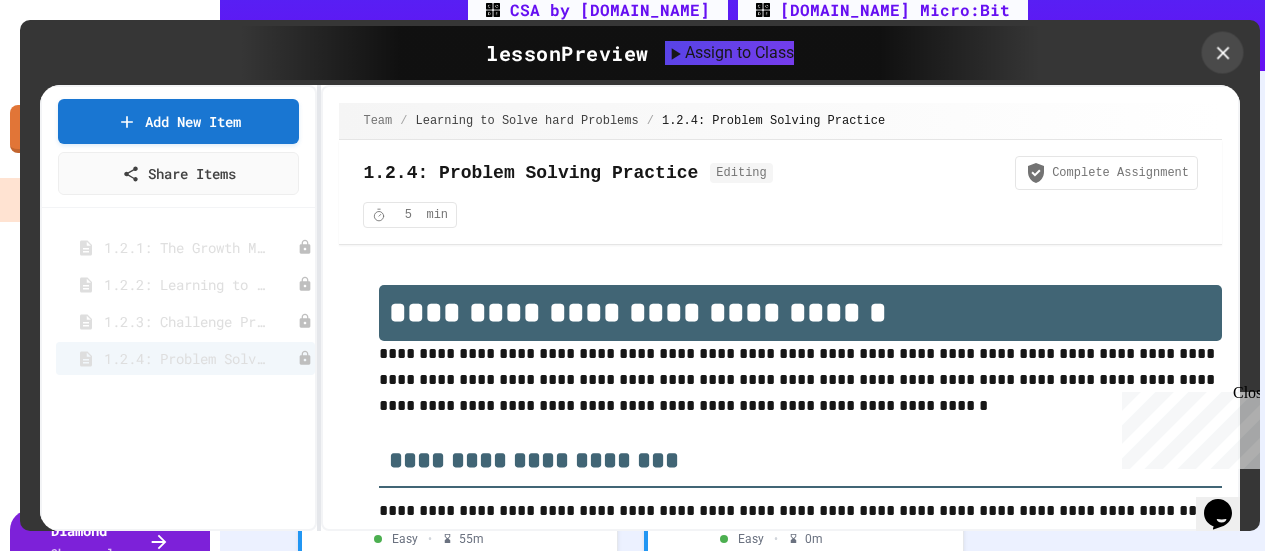 click at bounding box center [1223, 53] 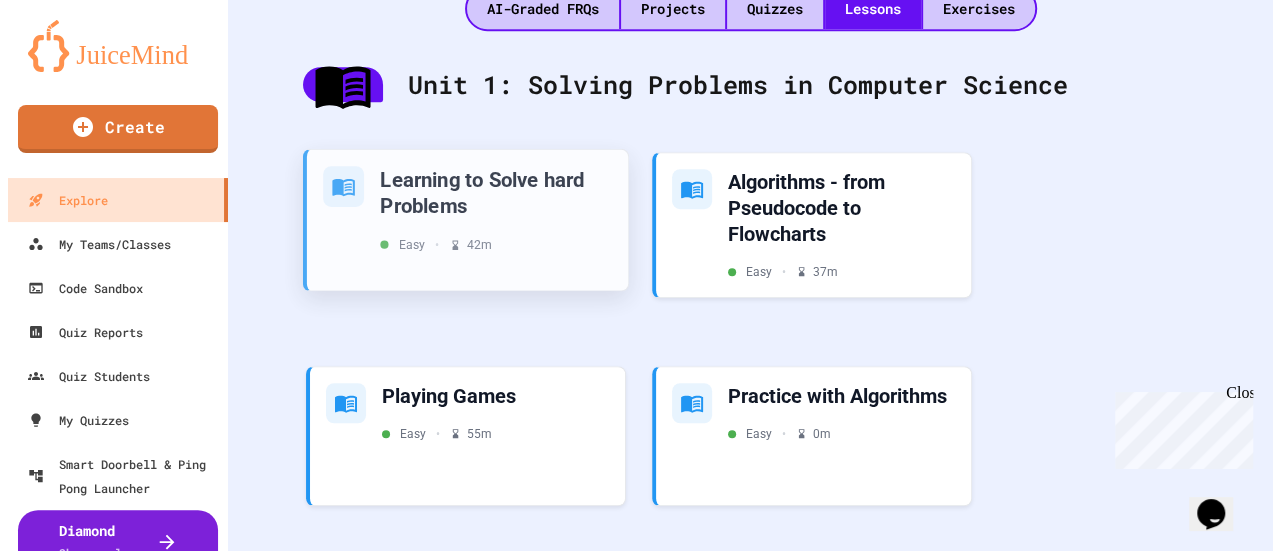 scroll, scrollTop: 650, scrollLeft: 0, axis: vertical 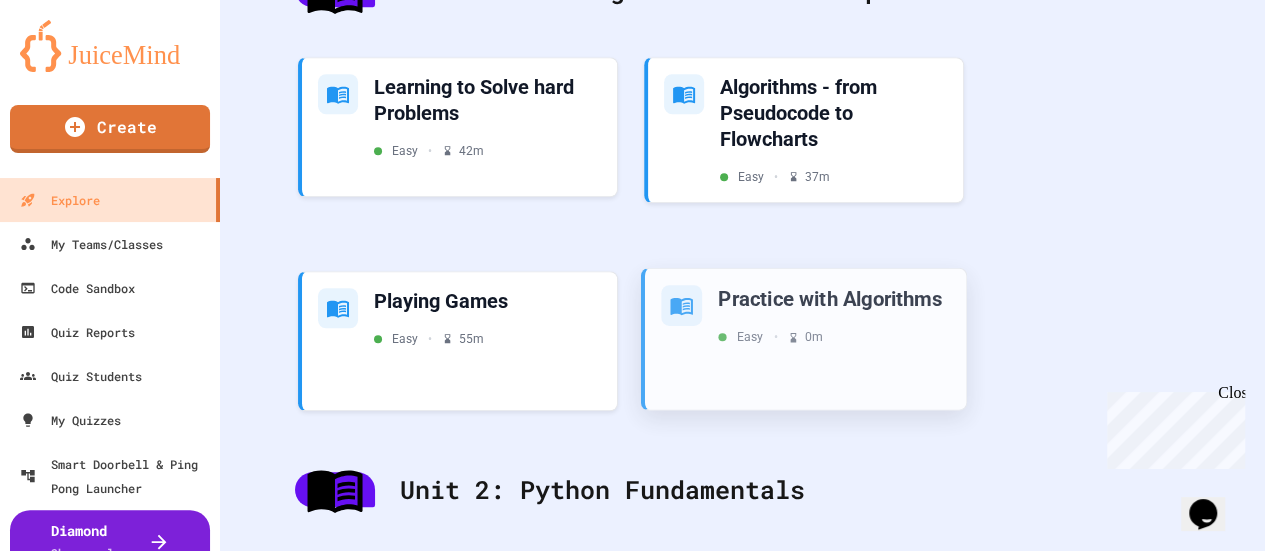 click on "Practice with Algorithms Easy • 0 m" at bounding box center [834, 314] 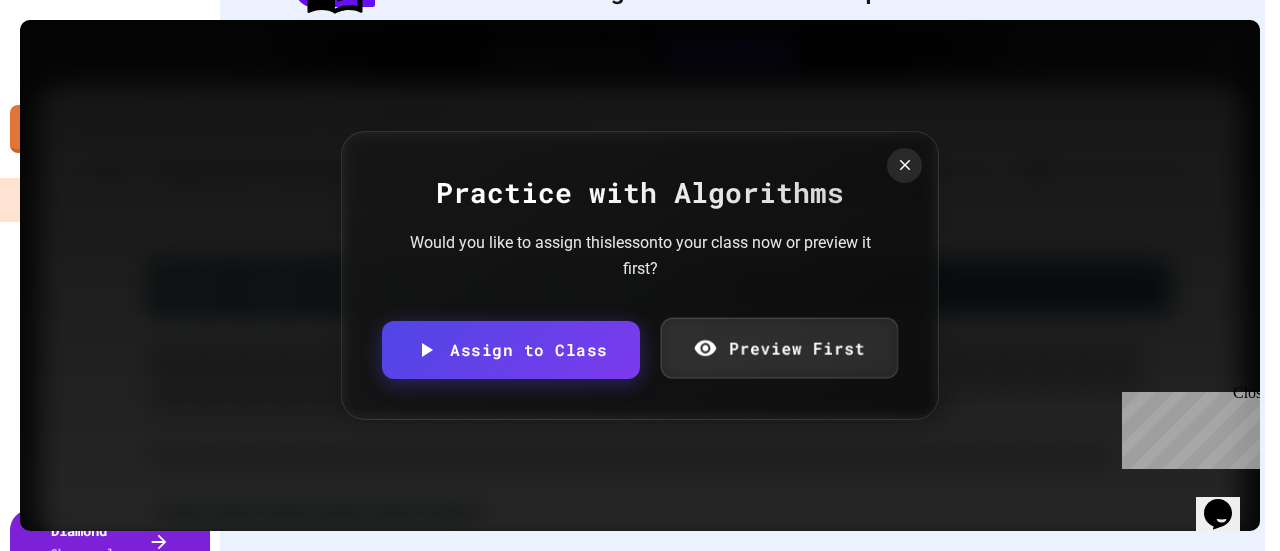 click on "Preview First" at bounding box center [778, 348] 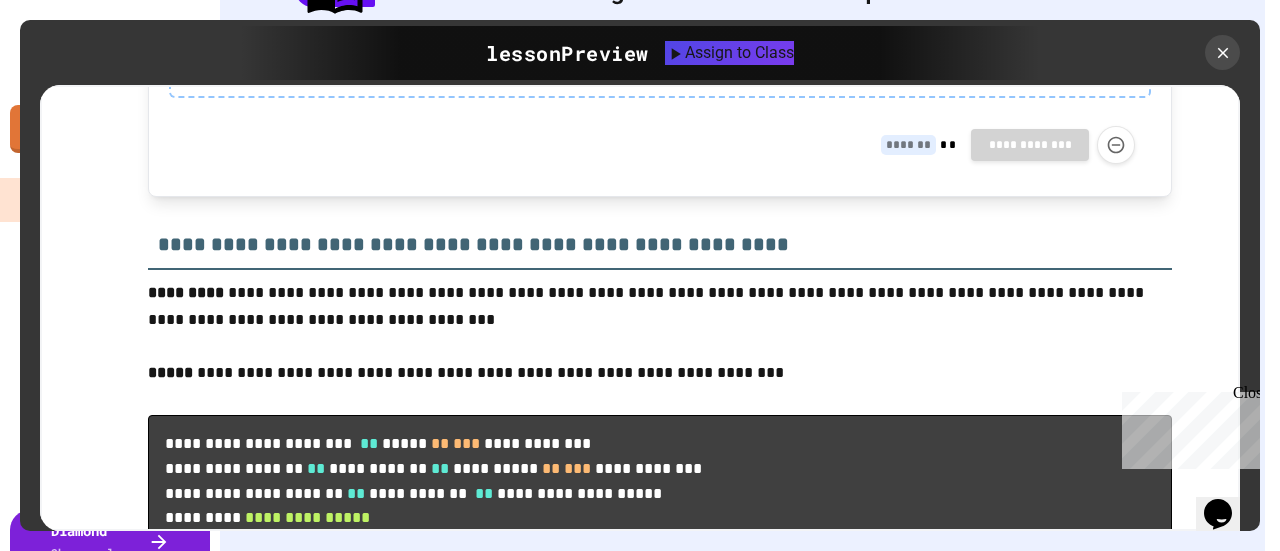scroll, scrollTop: 2000, scrollLeft: 0, axis: vertical 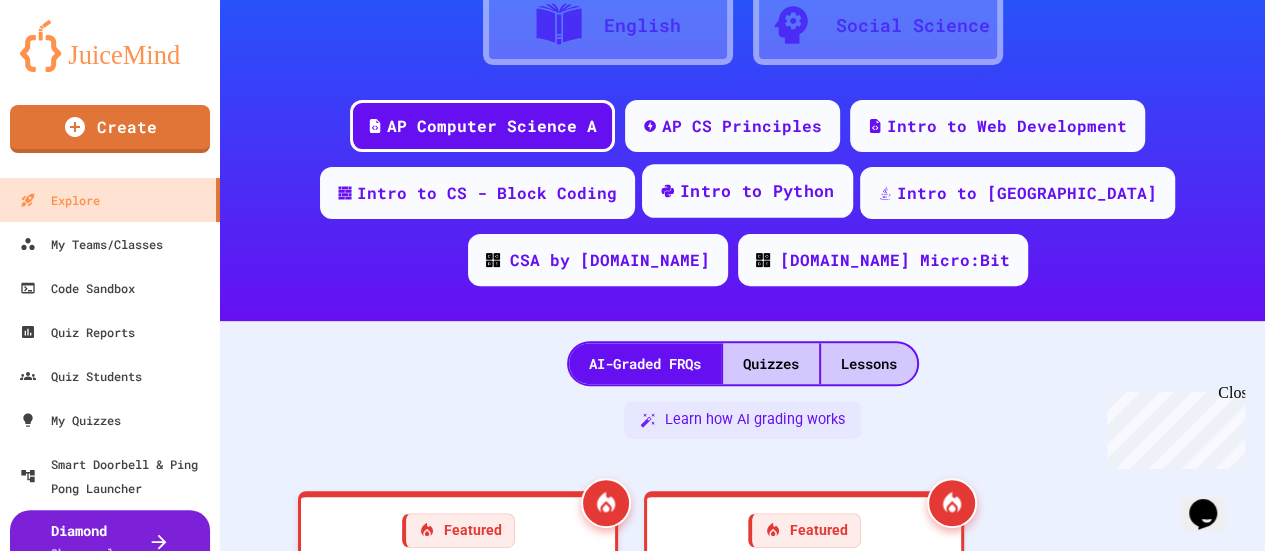 click on "Intro to Python" at bounding box center (757, 191) 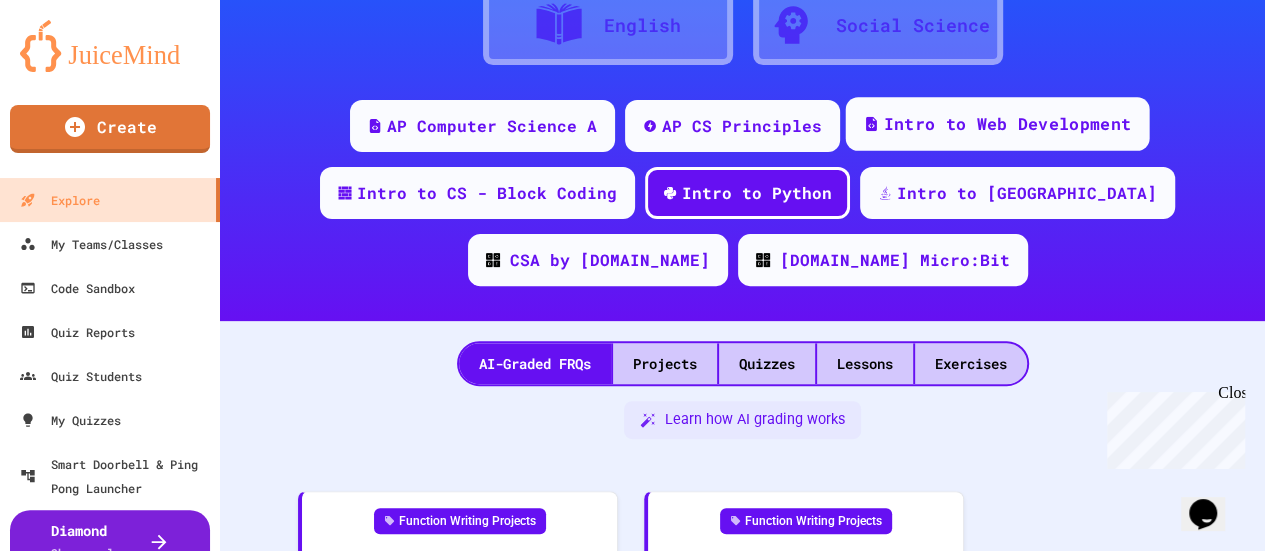 click on "Intro to Web Development" at bounding box center [1007, 124] 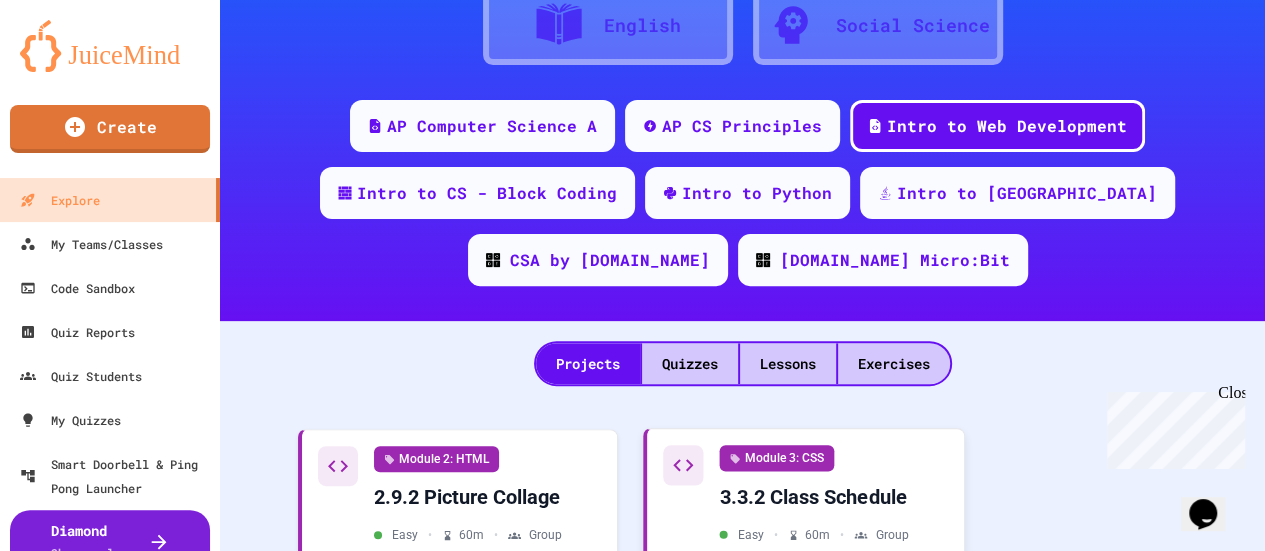 scroll, scrollTop: 300, scrollLeft: 0, axis: vertical 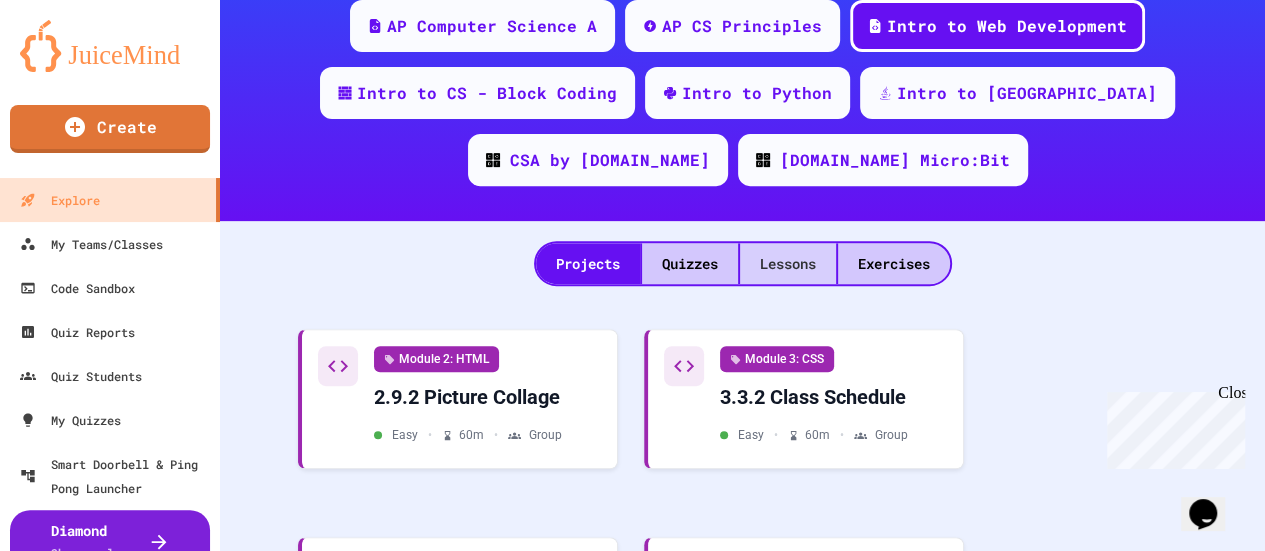 click on "Lessons" at bounding box center [788, 263] 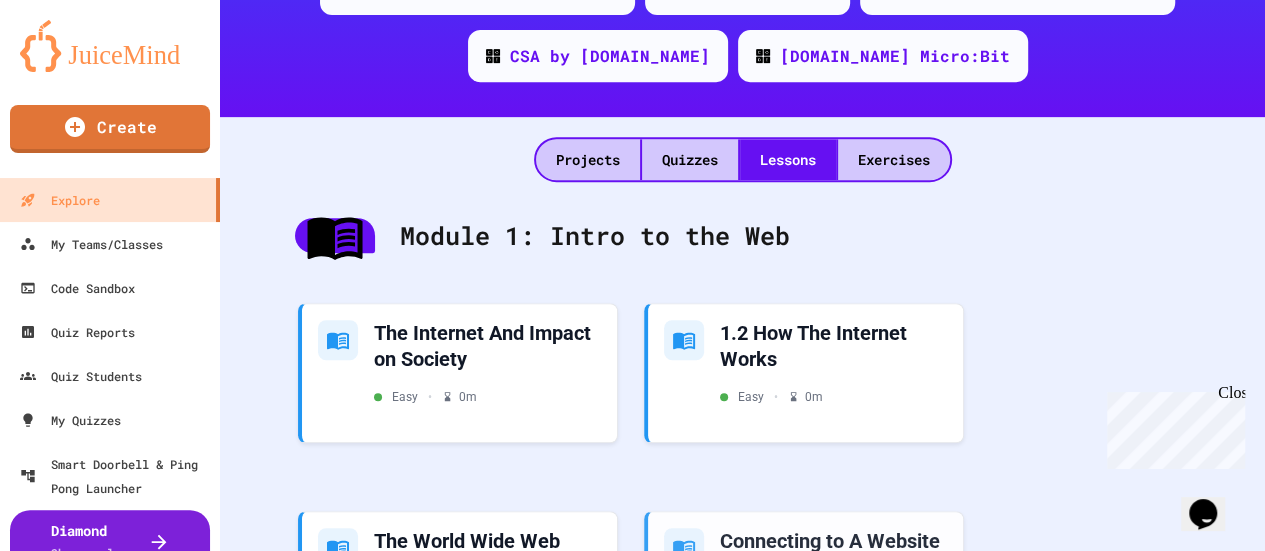 scroll, scrollTop: 400, scrollLeft: 0, axis: vertical 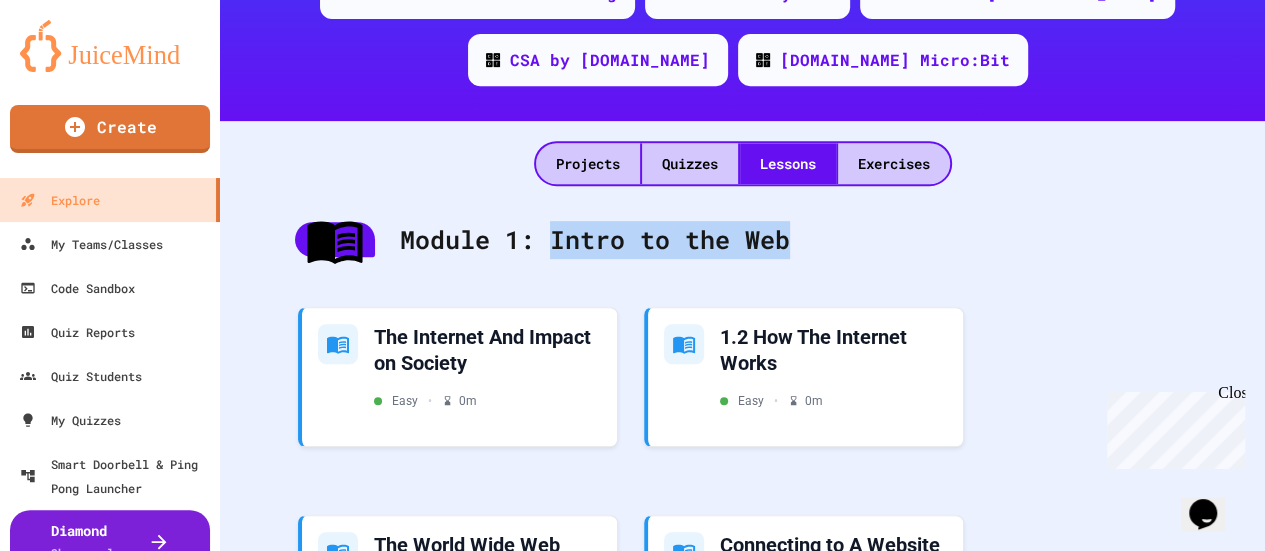 drag, startPoint x: 548, startPoint y: 241, endPoint x: 805, endPoint y: 258, distance: 257.56165 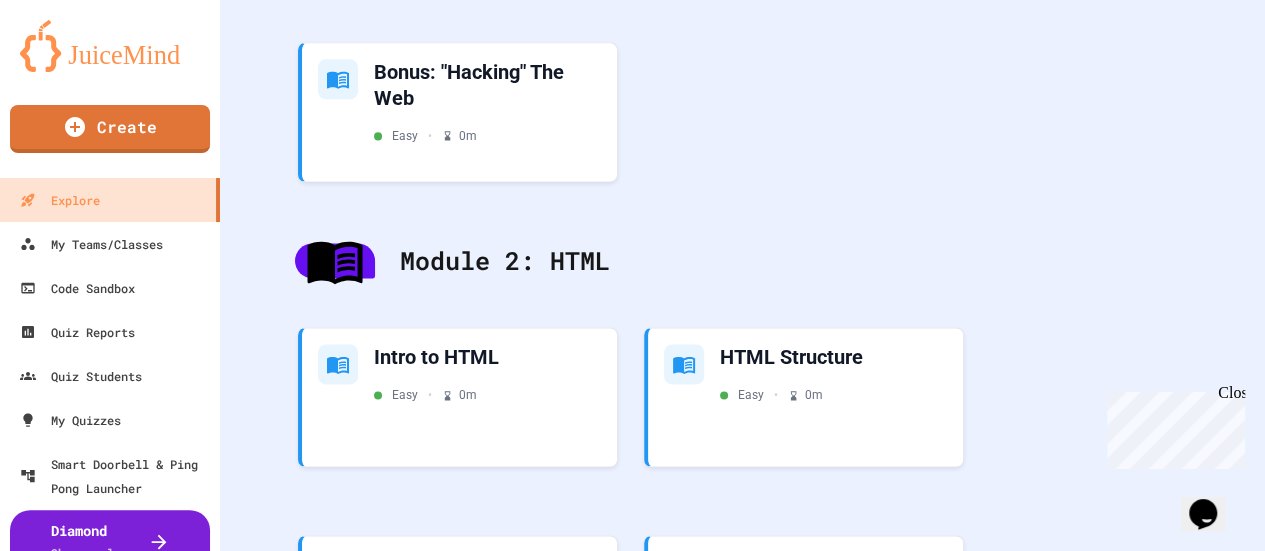 scroll, scrollTop: 1300, scrollLeft: 0, axis: vertical 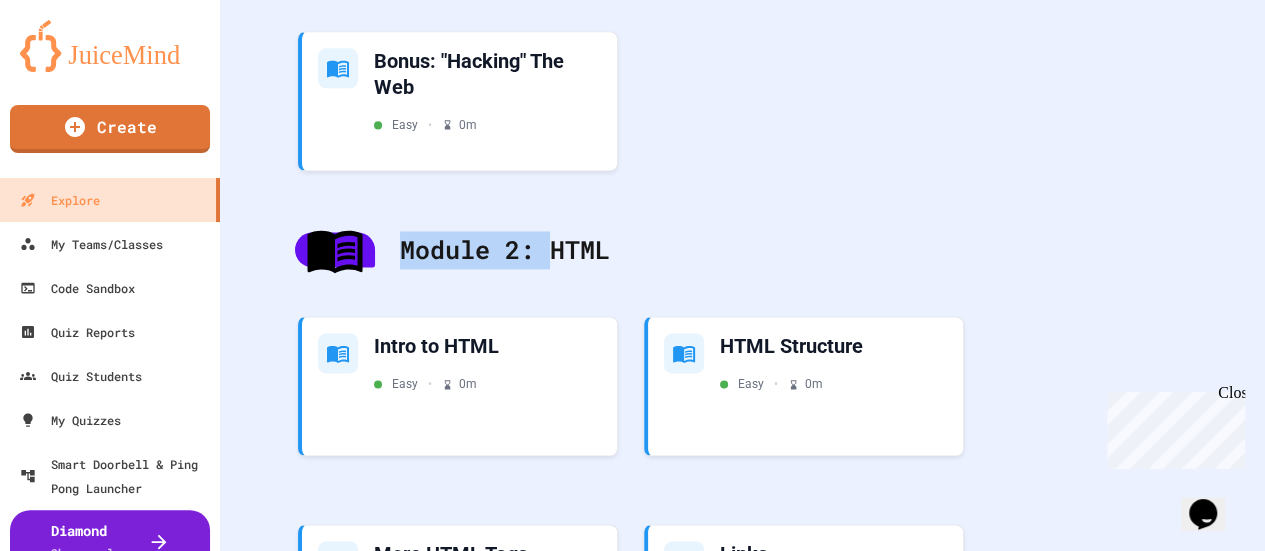 drag, startPoint x: 548, startPoint y: 250, endPoint x: 639, endPoint y: 240, distance: 91.5478 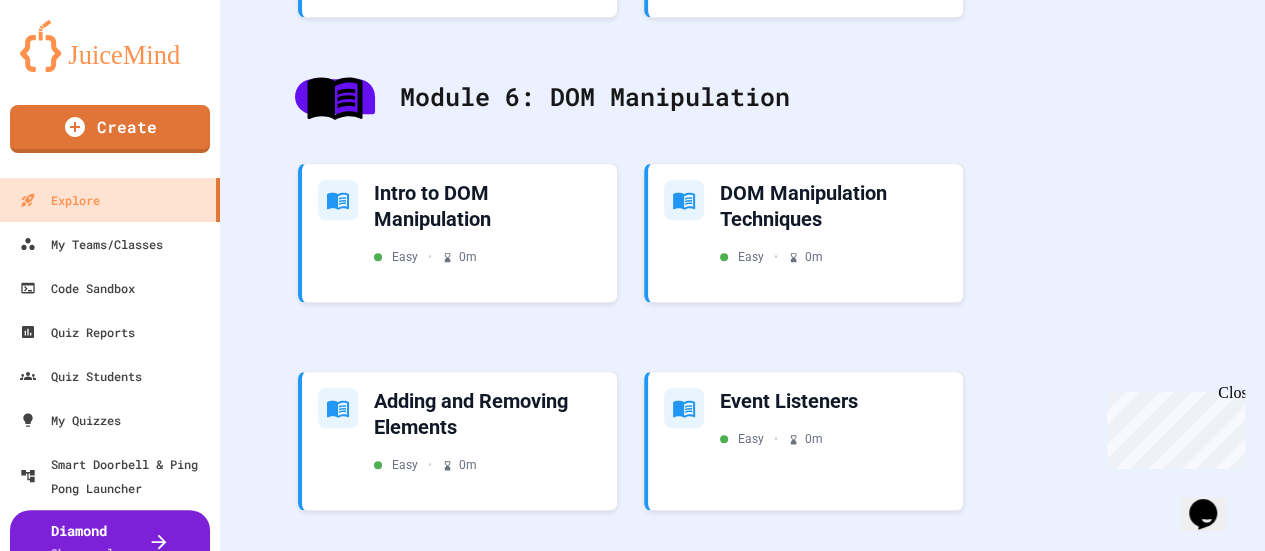 scroll, scrollTop: 4497, scrollLeft: 0, axis: vertical 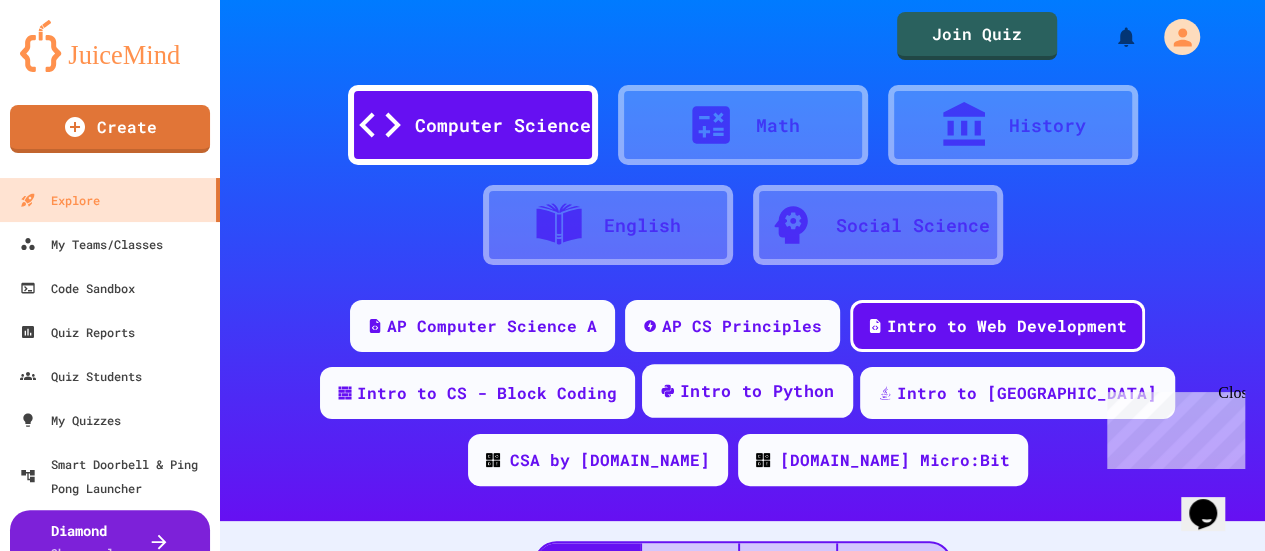 click on "Intro to Python" at bounding box center [757, 391] 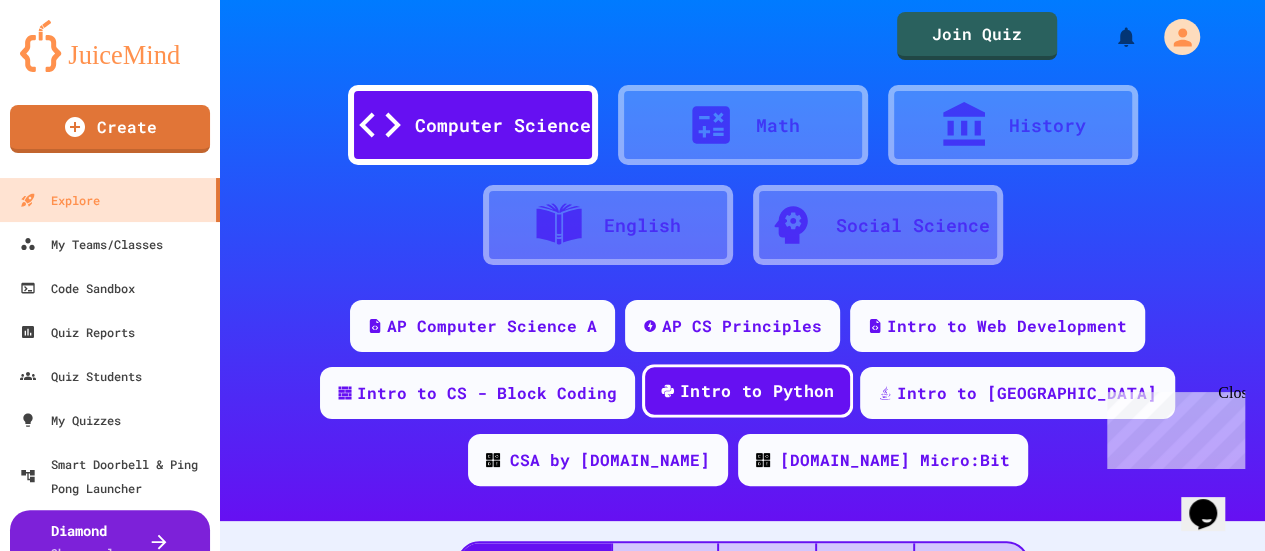 scroll, scrollTop: 250, scrollLeft: 0, axis: vertical 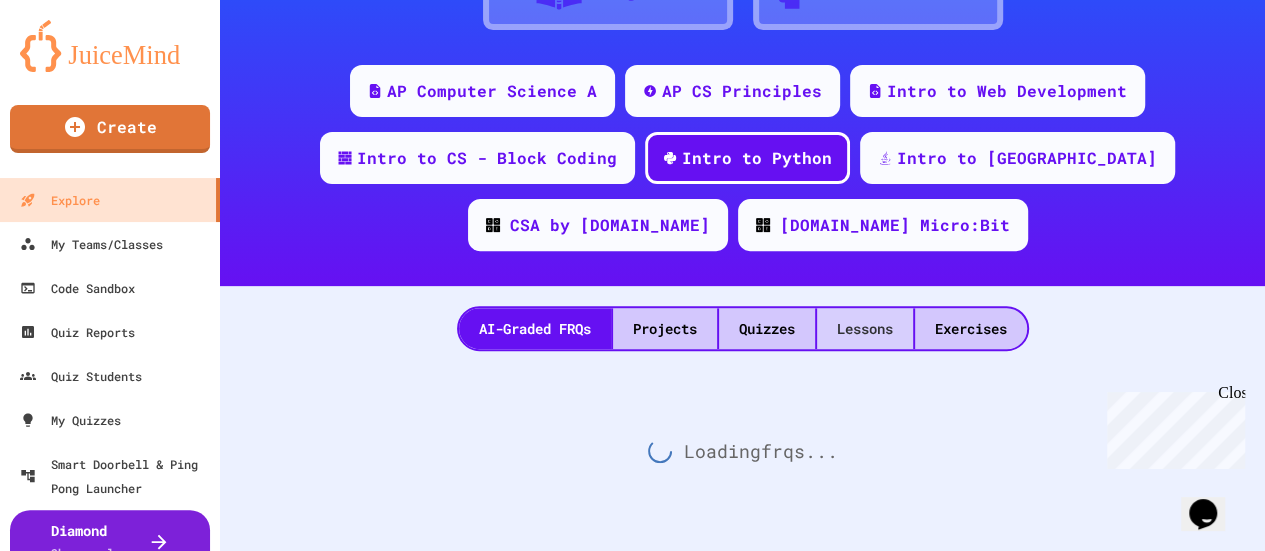 click on "Lessons" at bounding box center [865, 328] 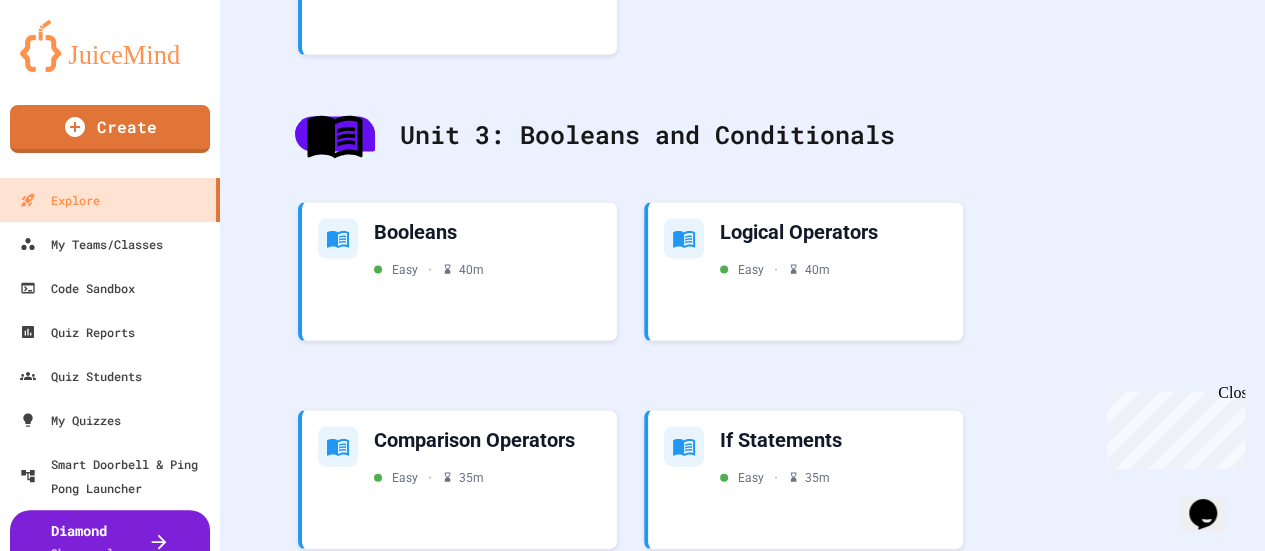 scroll, scrollTop: 1950, scrollLeft: 0, axis: vertical 